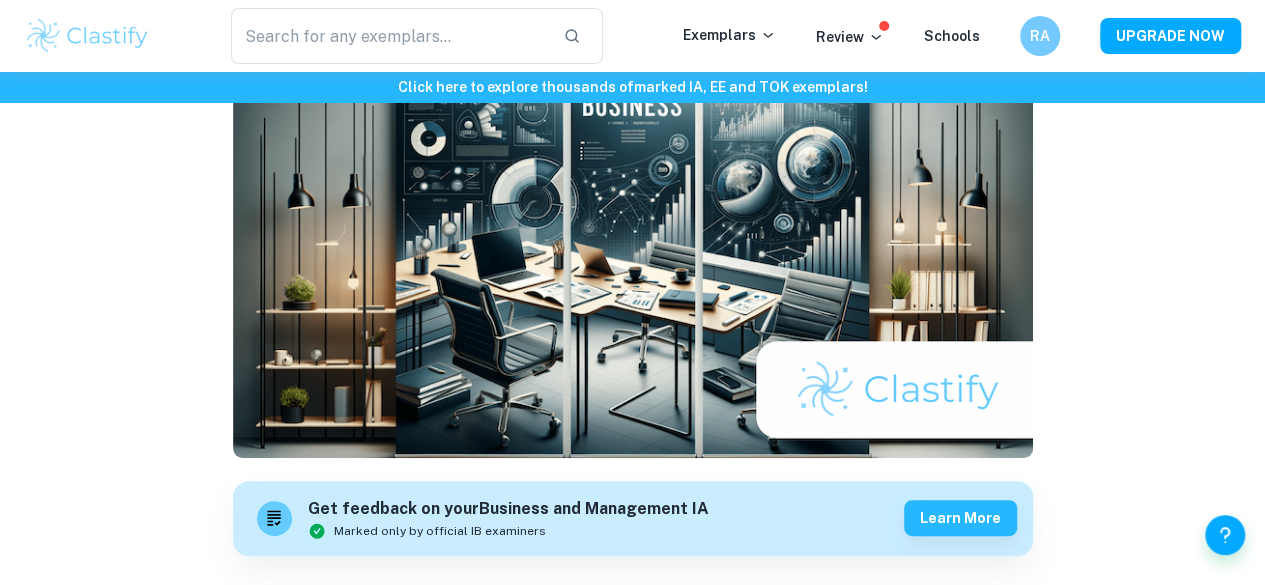 scroll, scrollTop: 223, scrollLeft: 0, axis: vertical 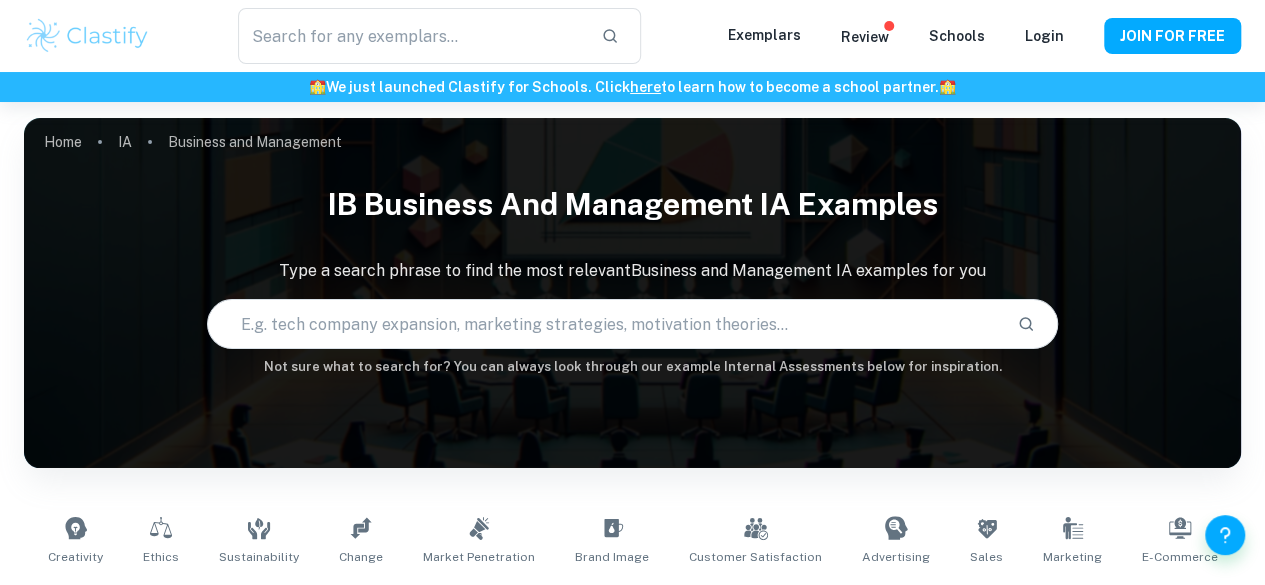 type on "Business and Management" 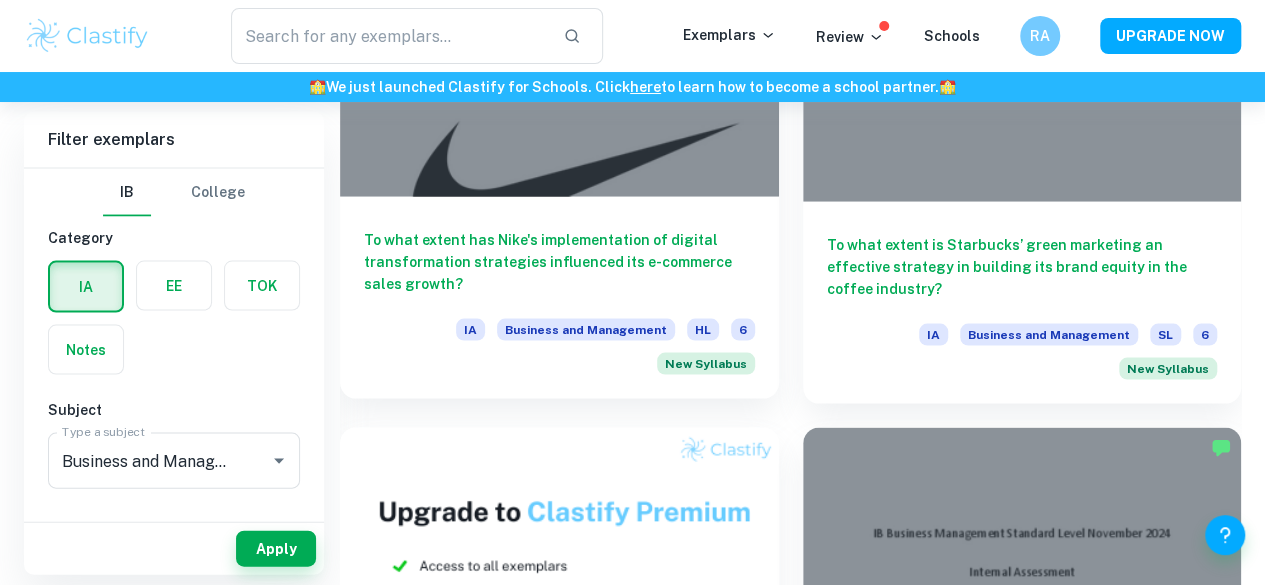 scroll, scrollTop: 1912, scrollLeft: 0, axis: vertical 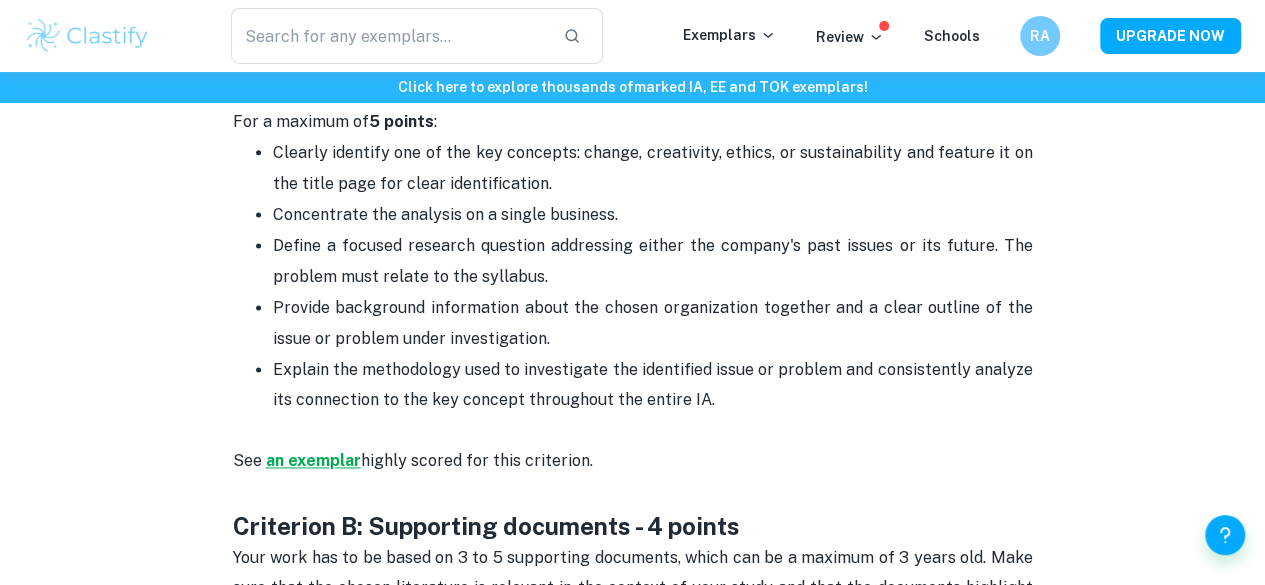 click on "an exemplar" at bounding box center [313, 460] 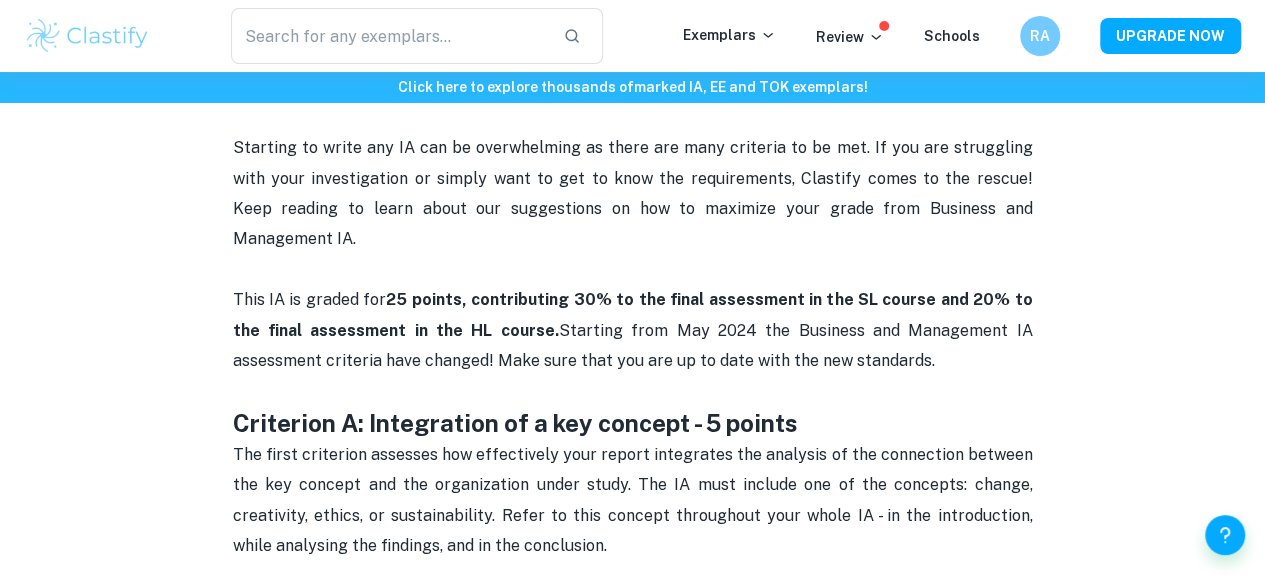 scroll, scrollTop: 992, scrollLeft: 0, axis: vertical 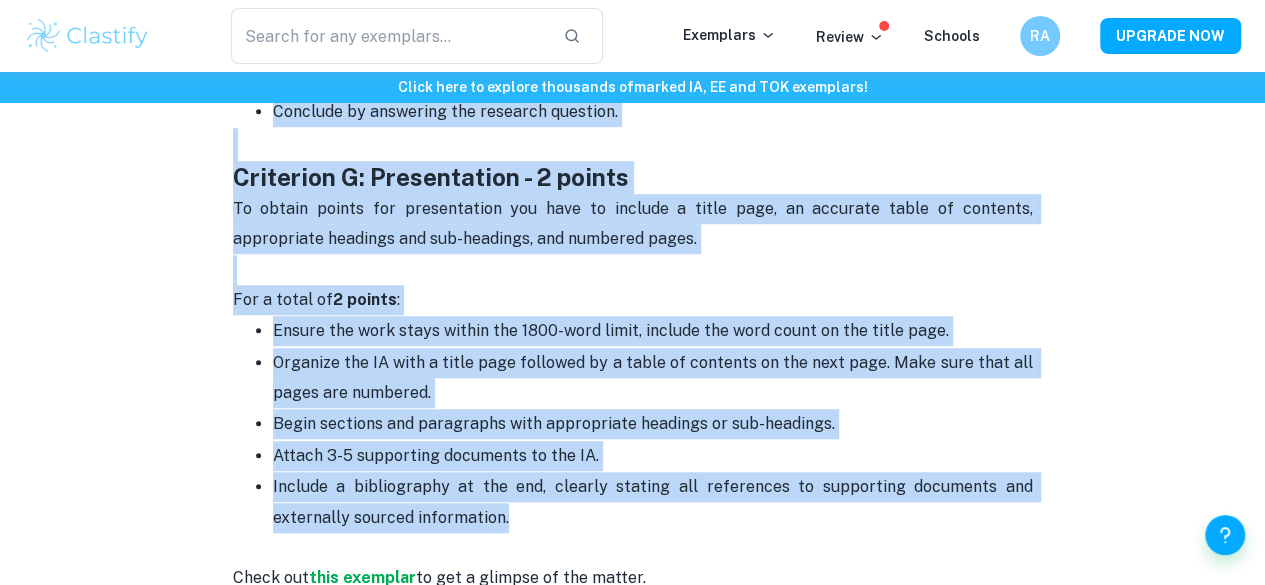 drag, startPoint x: 236, startPoint y: 211, endPoint x: 602, endPoint y: 547, distance: 496.84204 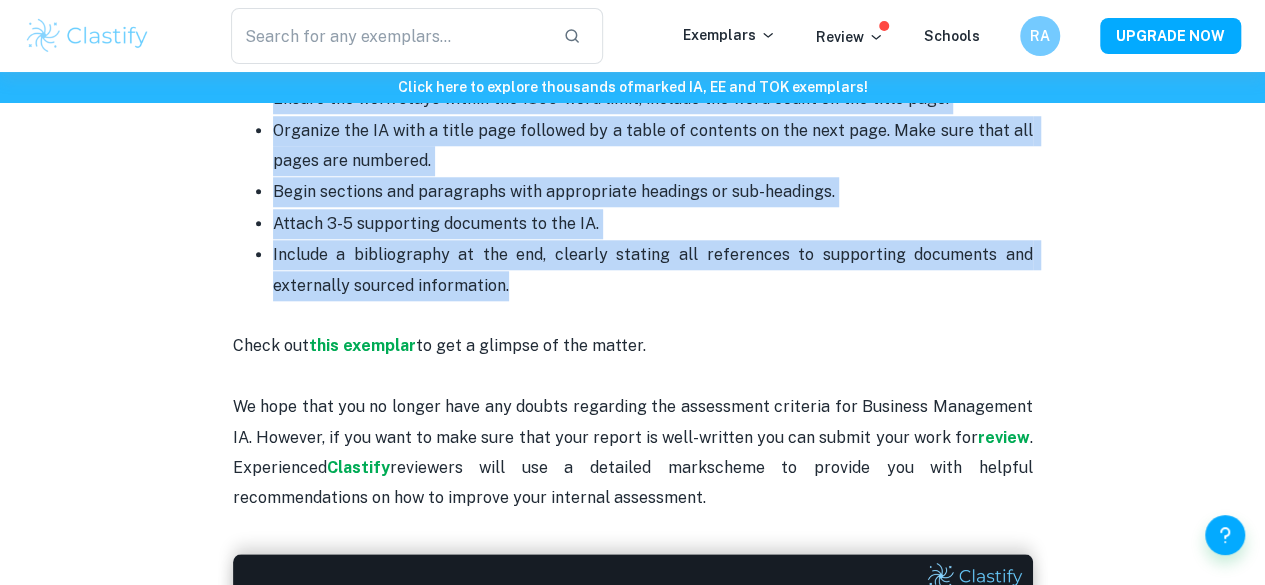 scroll, scrollTop: 4641, scrollLeft: 0, axis: vertical 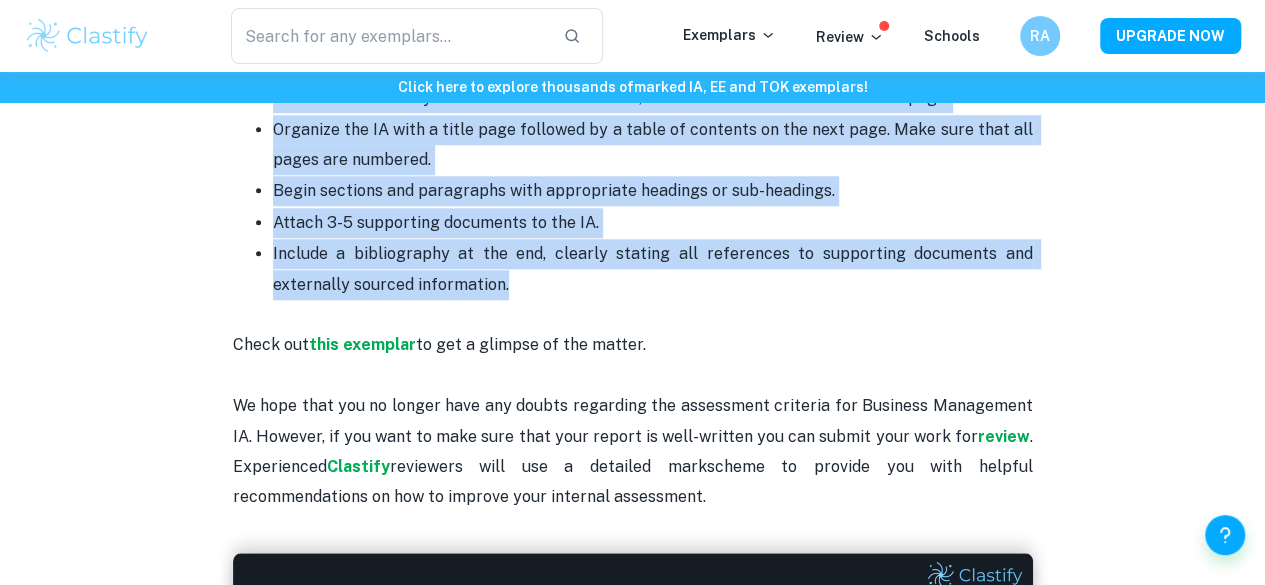 copy on "Criterion A: Integration of a key concept - 5 points The first criterion assesses how effectively your report integrates the analysis of the connection between the key concept and the organization under study. The IA must include one of the concepts: change, creativity, ethics, or sustainability. Refer to this concept throughout your whole IA - in the introduction, while analysing the findings, and in the conclusion.     For a maximum of  5   points :  Clearly identify one of the key concepts: change, creativity, ethics, or sustainability and feature it on the title page for clear identification. Concentrate the analysis on a single business. Define a focused research question addressing either the company's past issues or its future. The problem must relate to the syllabus. Provide background information about the chosen organization together and a clear outline of the issue or problem under investigation. Explain the methodology used to investigate the identified issue or problem and consistently analyze..." 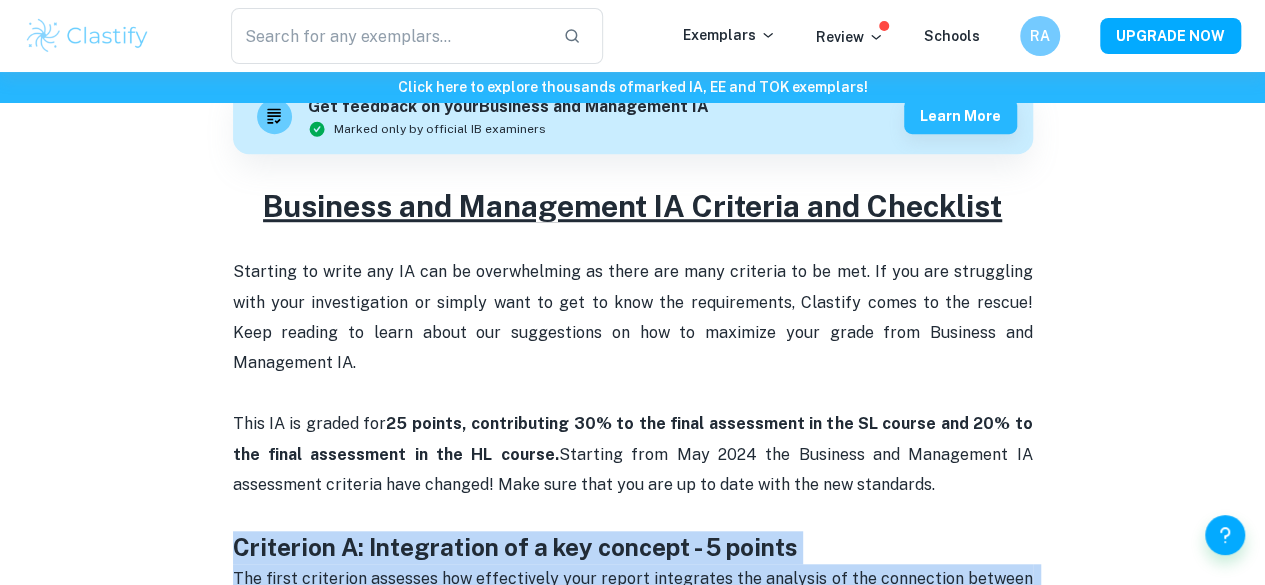 scroll, scrollTop: 555, scrollLeft: 0, axis: vertical 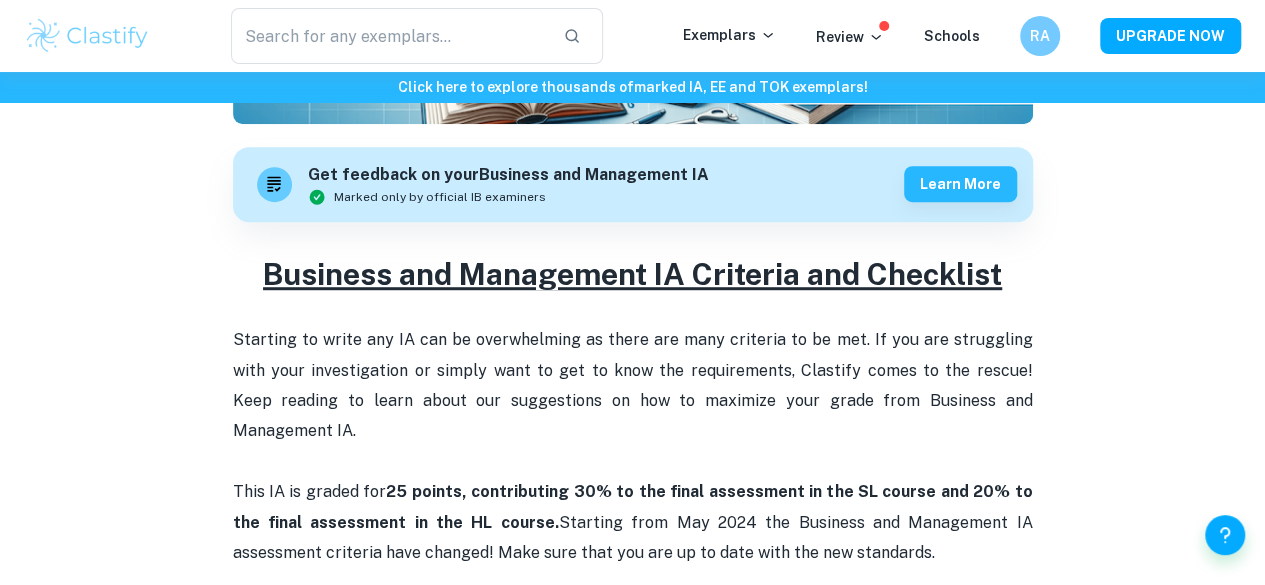click on "Business and Management IA Criteria and Checklist By  Julia • January 18, 2024 Get feedback on your  Business and Management IA Marked only by official IB examiners Learn more Business and Management IA Criteria and Checklist Starting to write any IA can be overwhelming as there are many criteria to be met. If you are struggling with your investigation or simply want to get to know the requirements, Clastify comes to the rescue! Keep reading to learn about our suggestions on how to maximize your grade from Business and Management IA. This IA is graded for  25 points, contributing 30% to the final assessment in the SL course and 20% to the final assessment in the HL course.  Starting from May 2024 the Business and Management IA assessment criteria have changed! Make sure that you are up to date with the new standards.    Criterion A: Integration of a key concept - 5 points   For a maximum of  5   points :  Concentrate the analysis on a single business.   See   an exemplar   For a maximum of  4 points 7" at bounding box center [632, 2270] 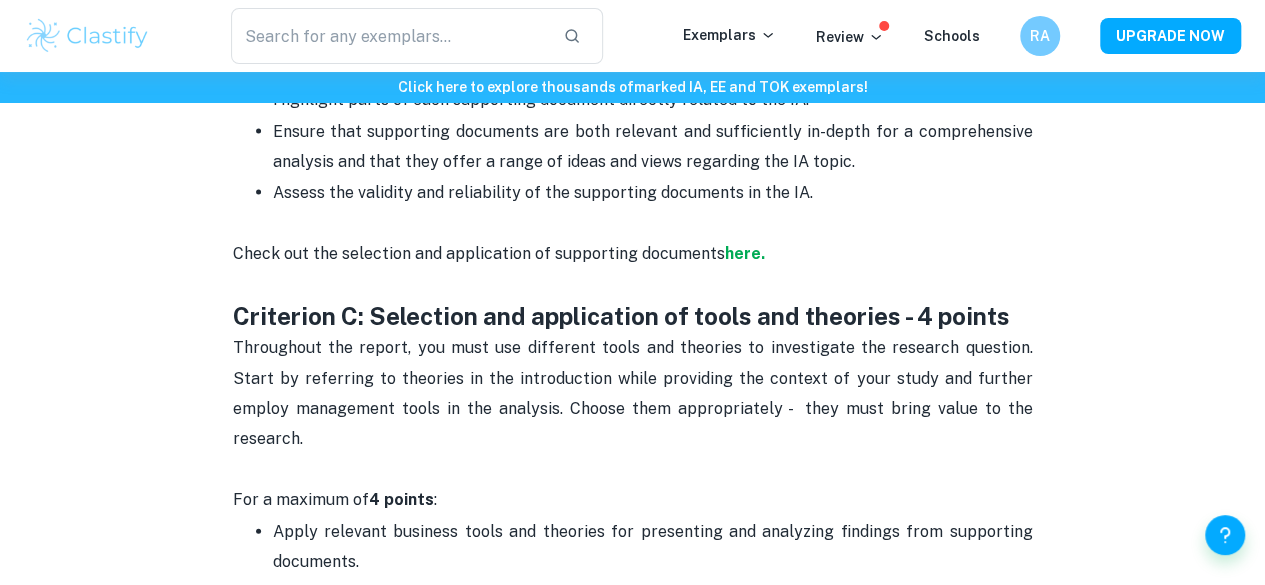 scroll, scrollTop: 1967, scrollLeft: 0, axis: vertical 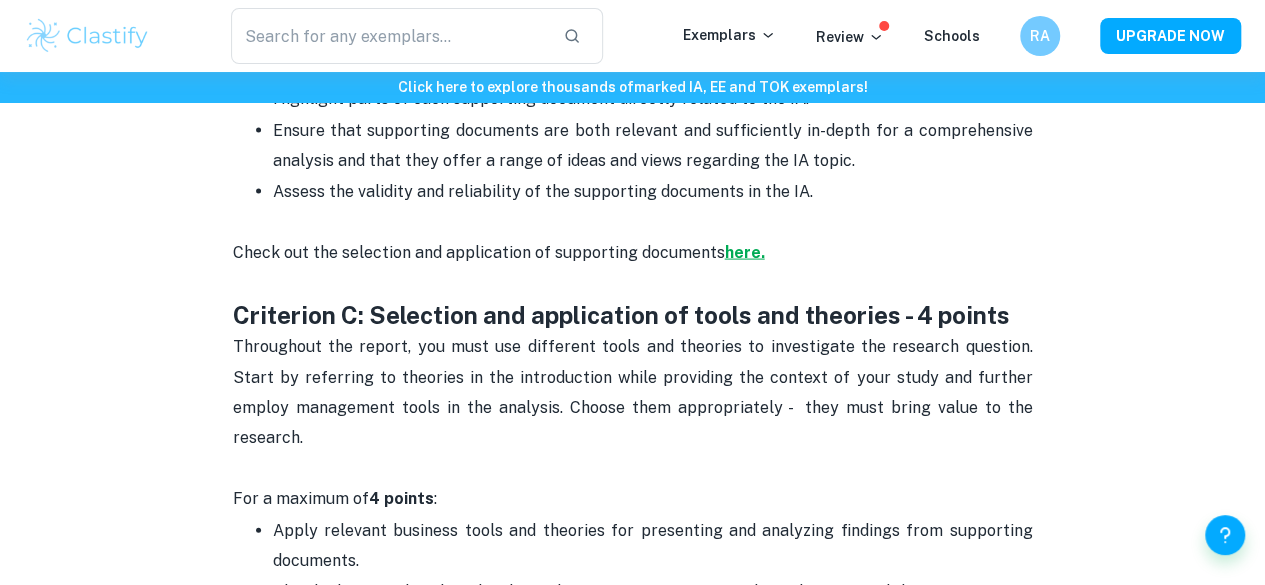click on "here." at bounding box center [745, 252] 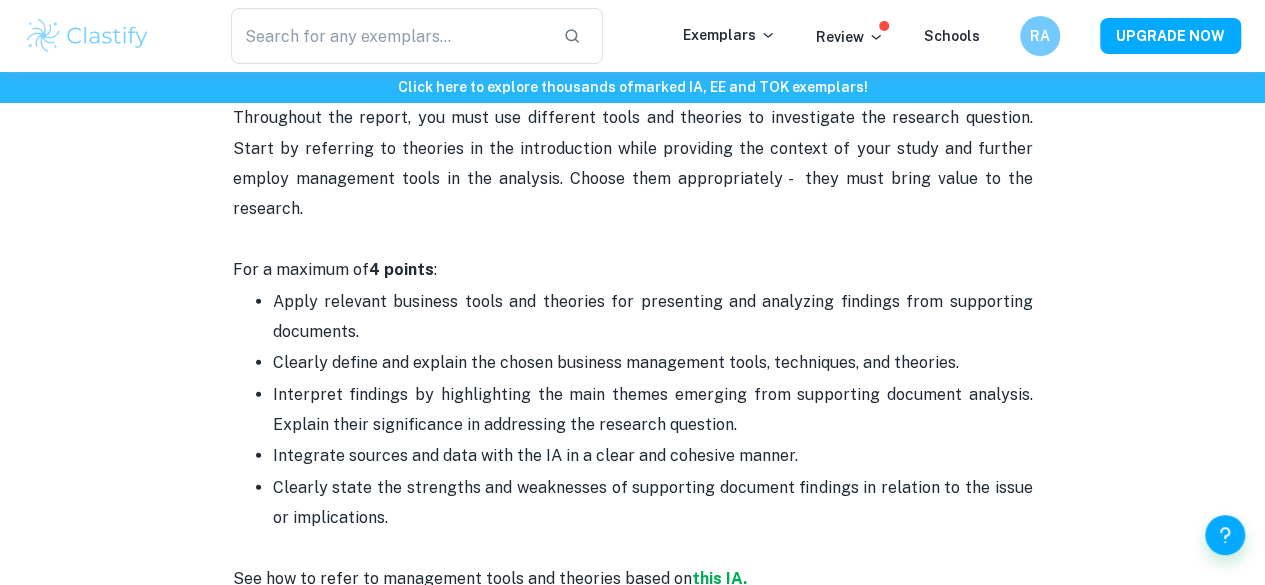 scroll, scrollTop: 2201, scrollLeft: 0, axis: vertical 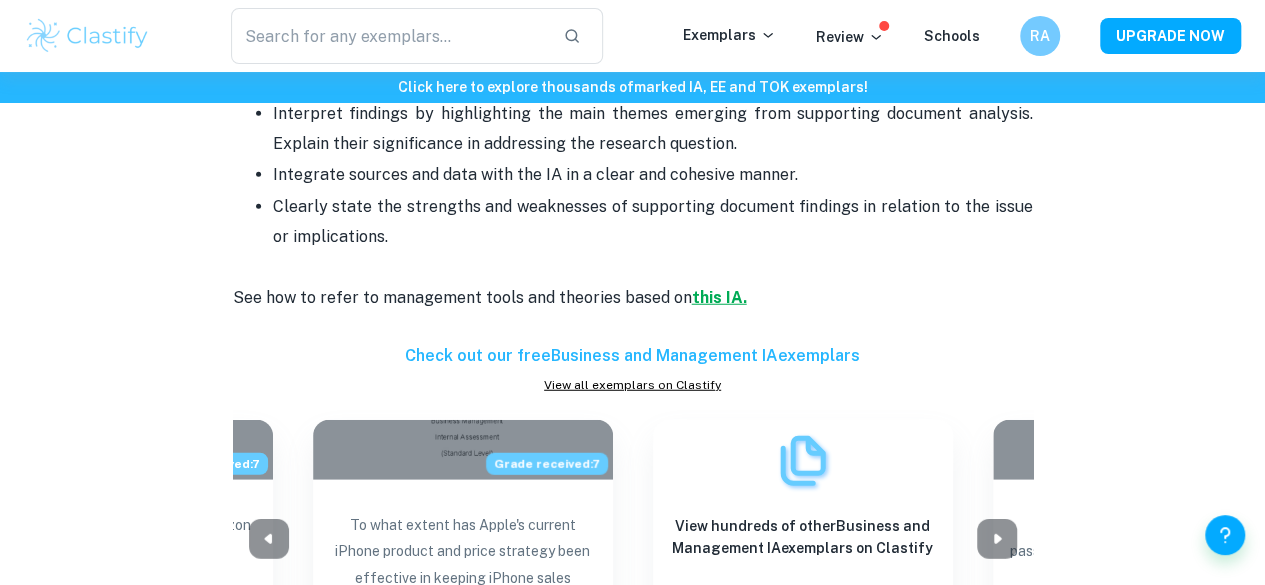 click on "this IA." at bounding box center (719, 297) 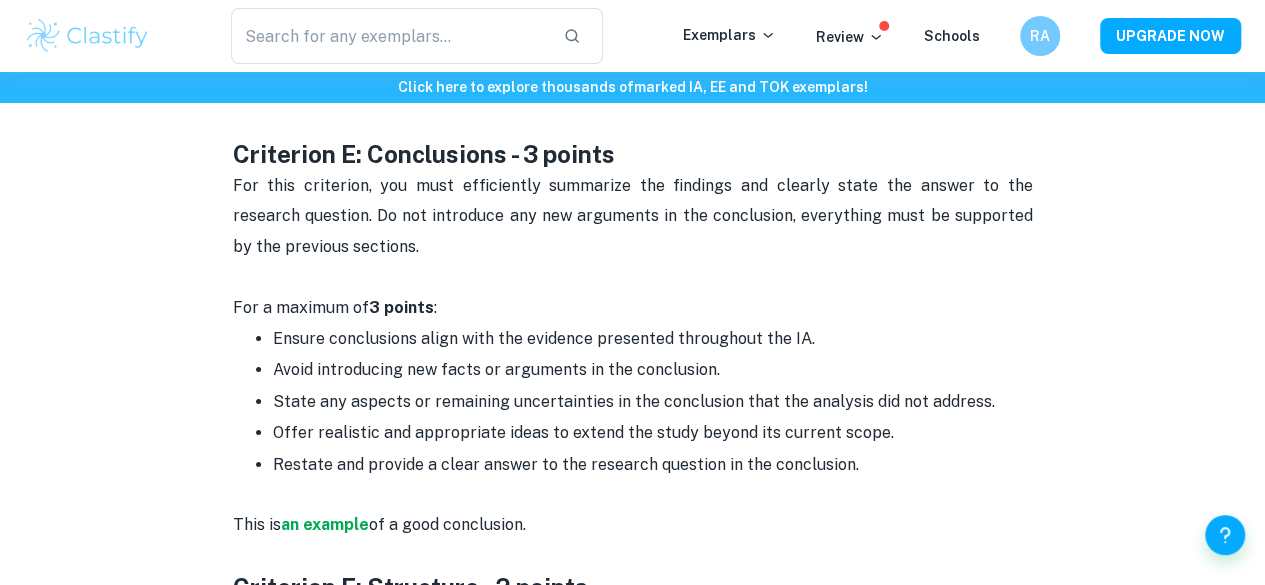 scroll, scrollTop: 3589, scrollLeft: 0, axis: vertical 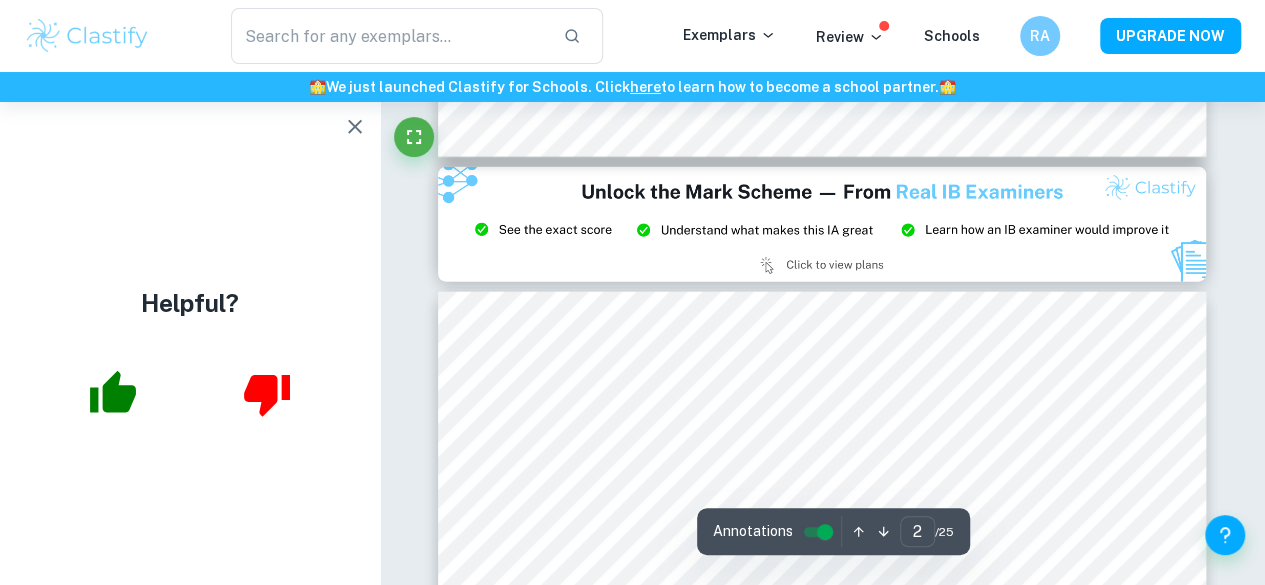 type on "3" 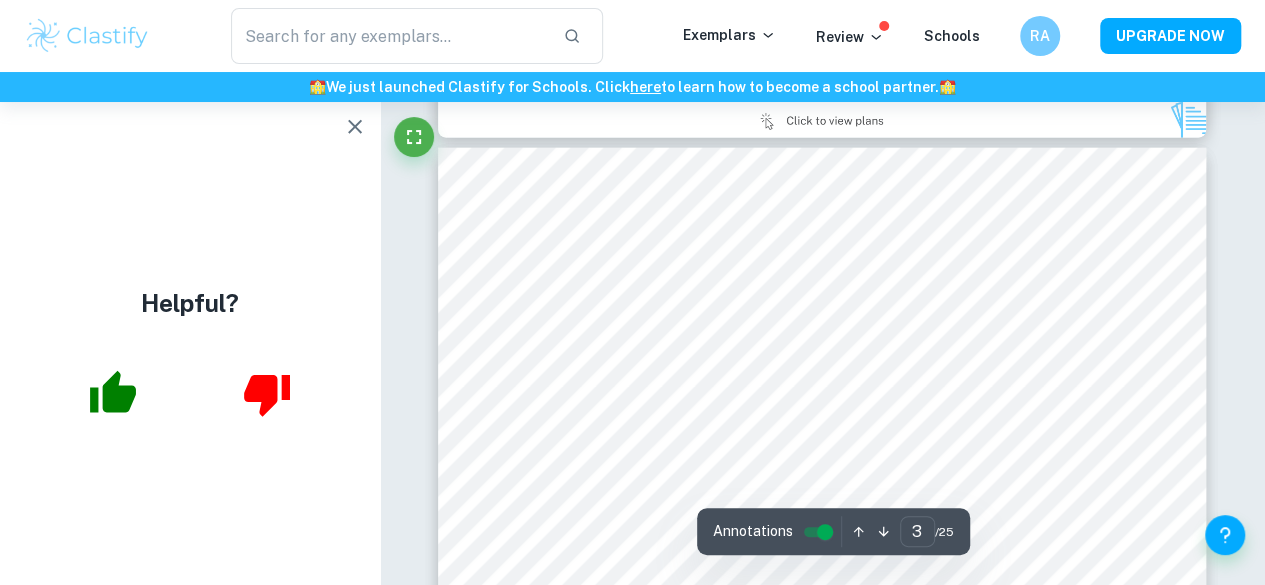 scroll, scrollTop: 2496, scrollLeft: 0, axis: vertical 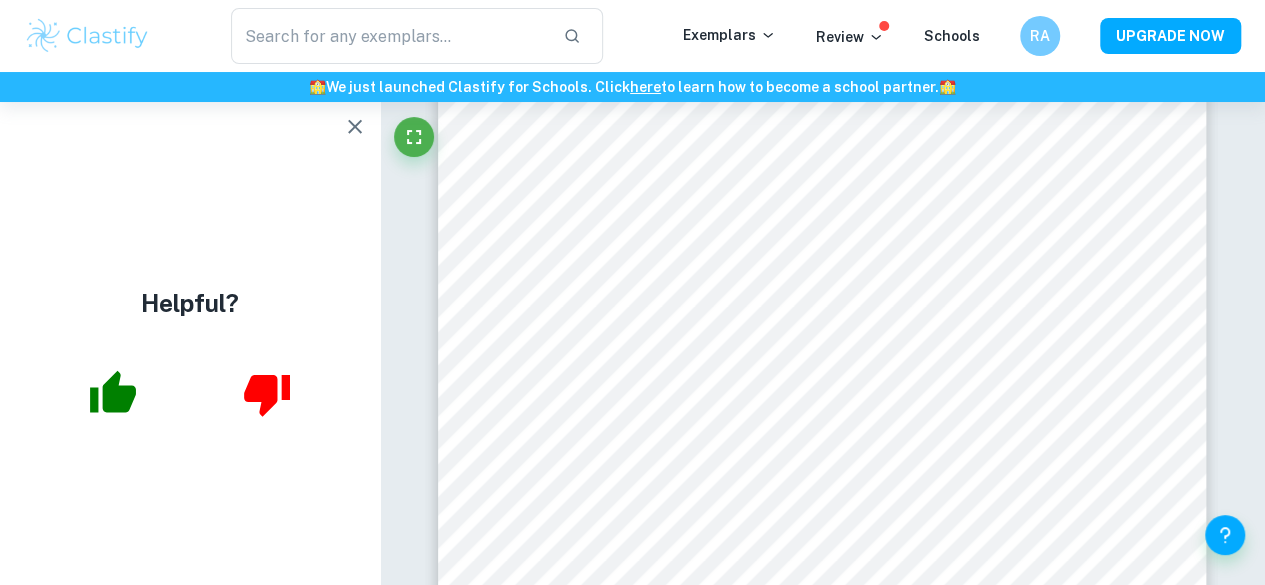 click at bounding box center [822, 249] 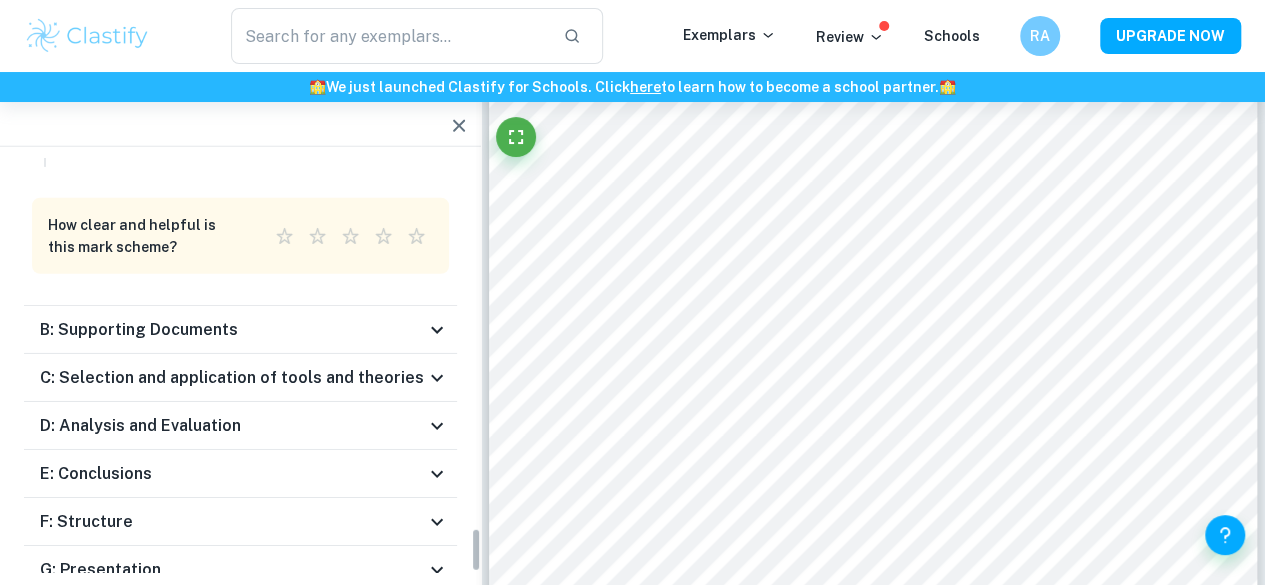 scroll, scrollTop: 3474, scrollLeft: 0, axis: vertical 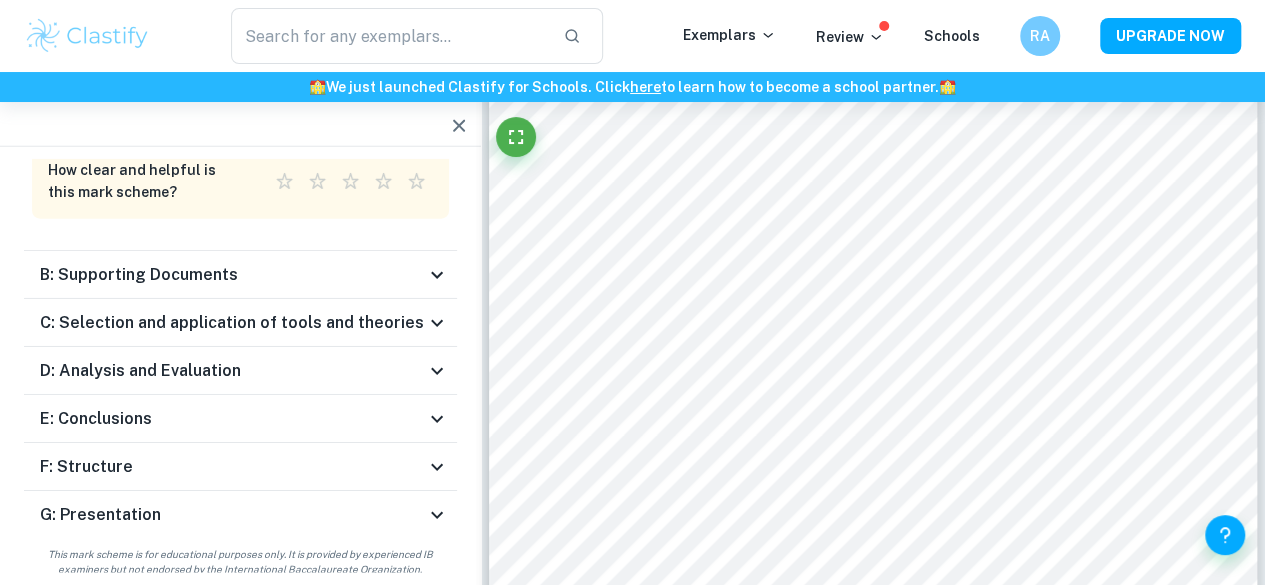 click on "B: Supporting Documents" at bounding box center [232, 275] 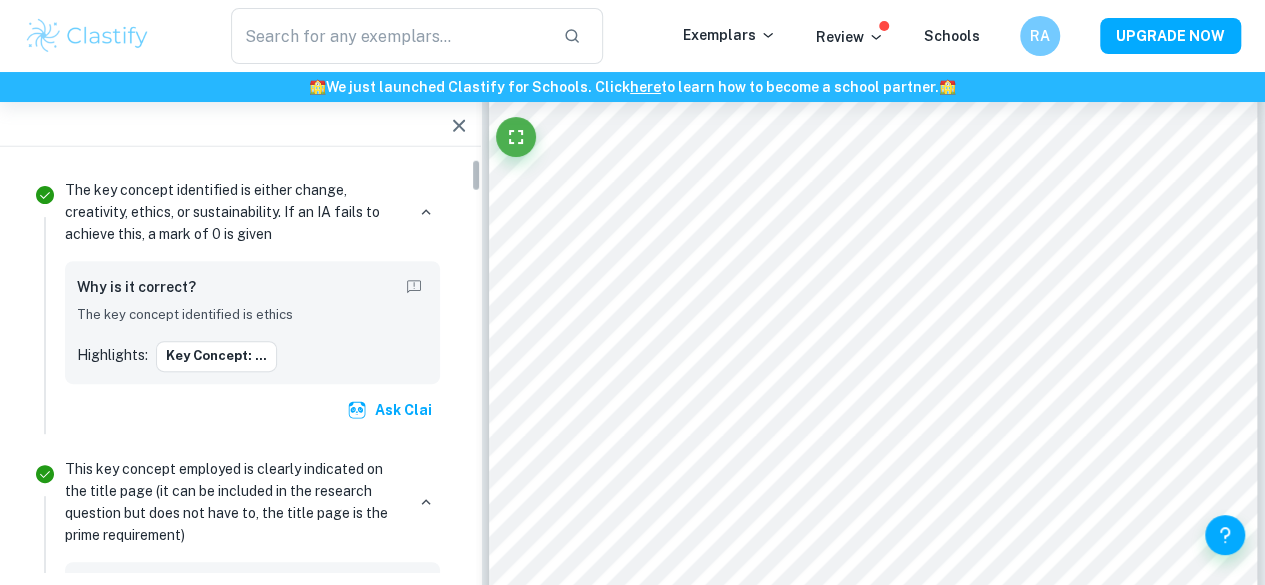 scroll, scrollTop: 0, scrollLeft: 0, axis: both 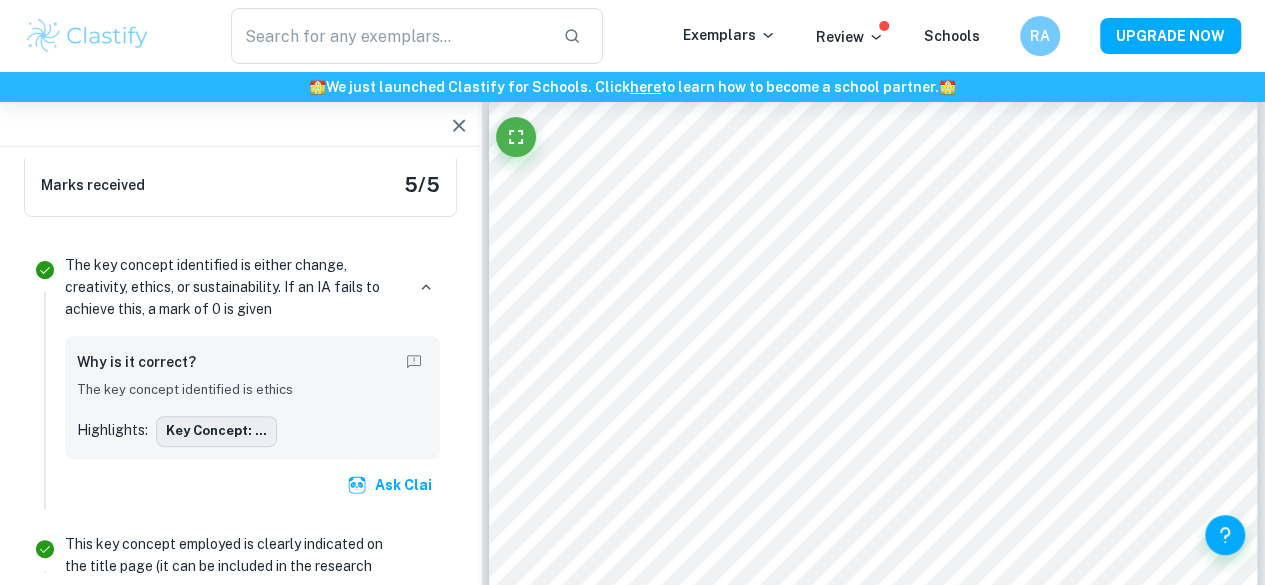 click on "Key concept: ..." at bounding box center [216, 431] 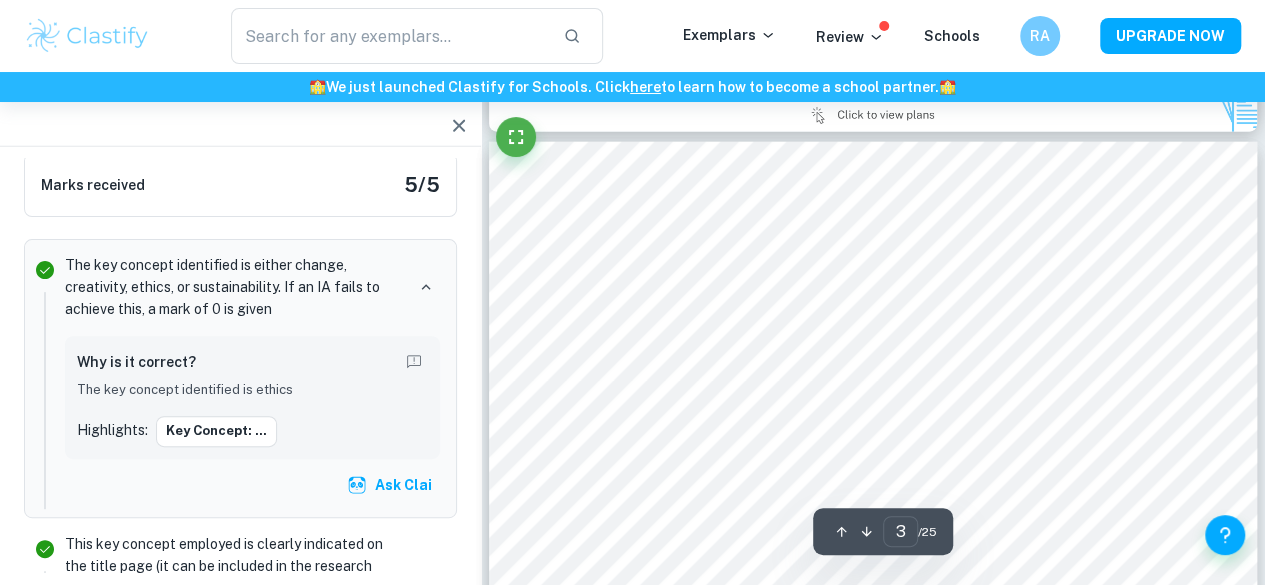 scroll, scrollTop: 2424, scrollLeft: 0, axis: vertical 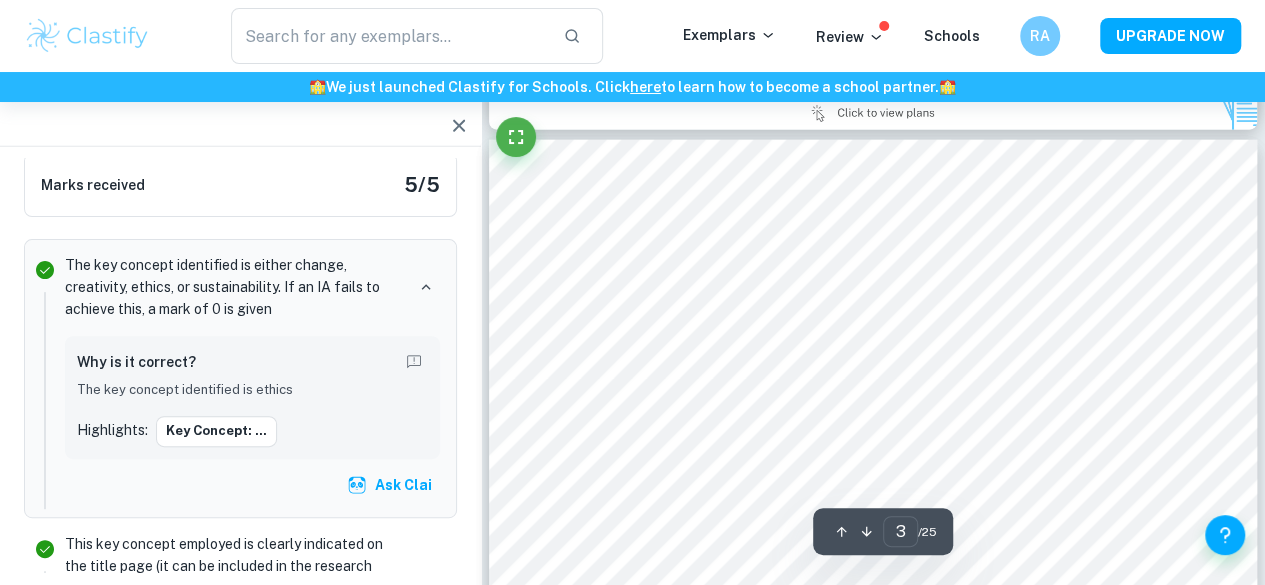 click at bounding box center (873, 374) 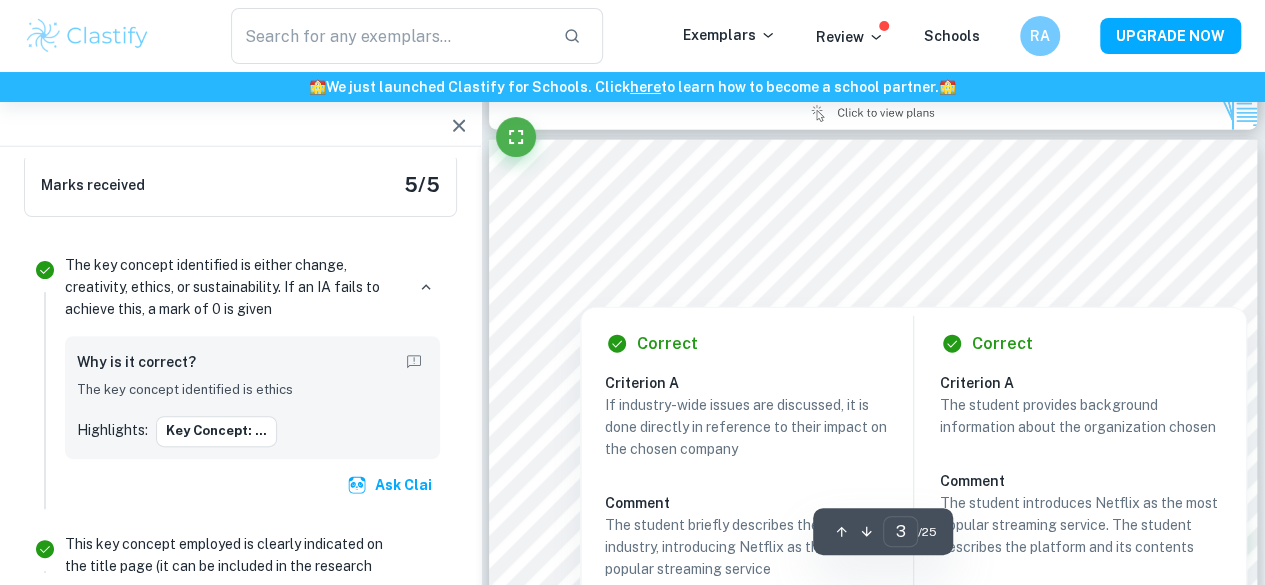 scroll, scrollTop: 2047, scrollLeft: 0, axis: vertical 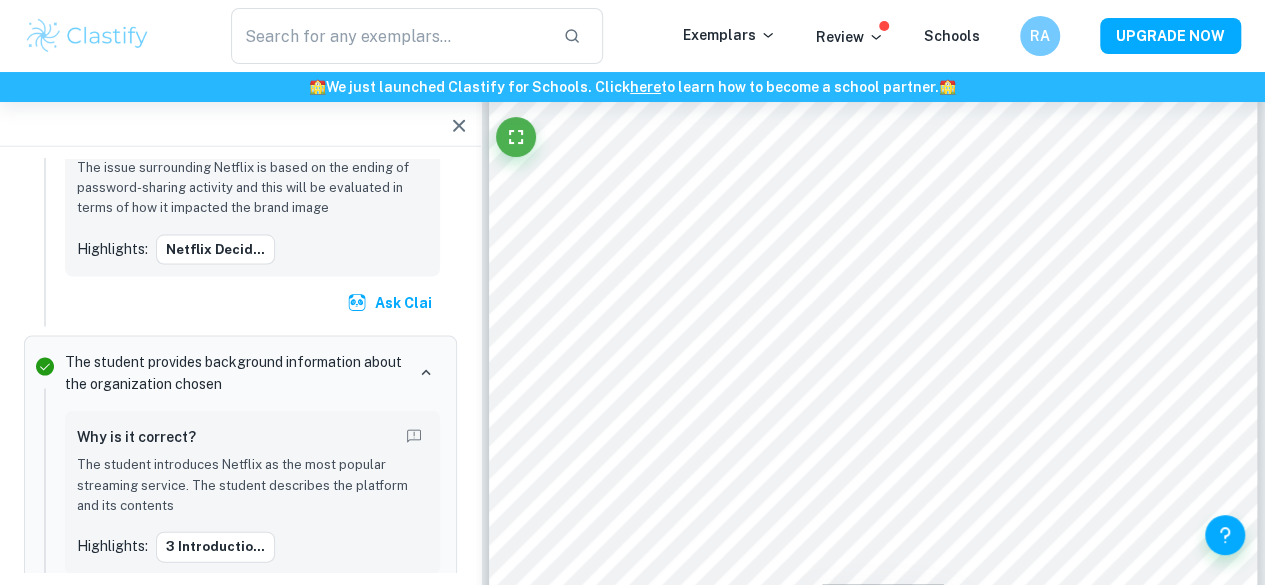click at bounding box center (873, 326) 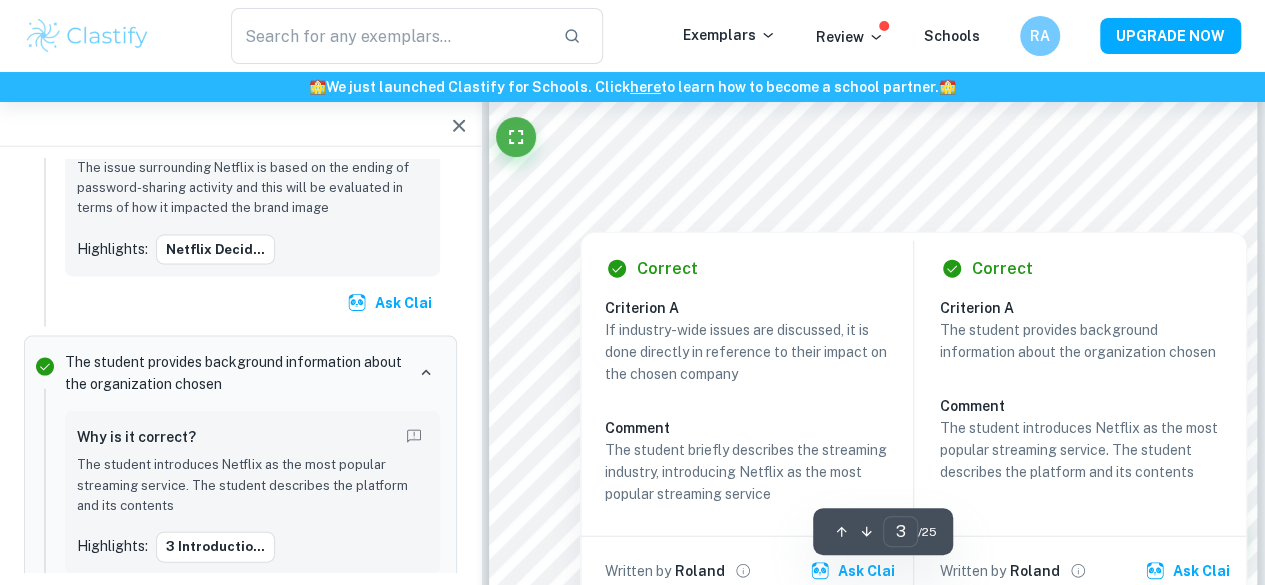 click on "Correct Criterion A If industry-wide issues are discussed, it is done directly in reference to their impact on the chosen company Comment The student briefly describes the streaming industry, introducing Netflix as the most popular streaming service Written by Roland Ask Clai Correct Criterion A The student provides background information about the organization chosen Comment The student introduces Netflix as the most popular streaming service. The student describes the platform and its contents Written by Roland Ask Clai" at bounding box center (913, 414) 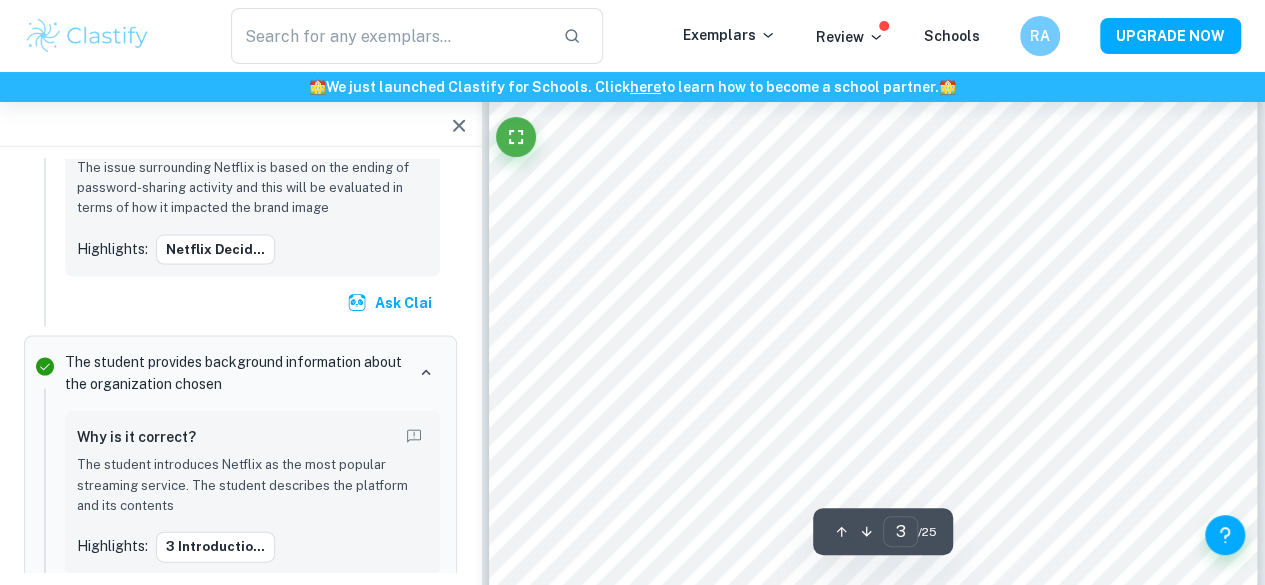 click at bounding box center [873, 379] 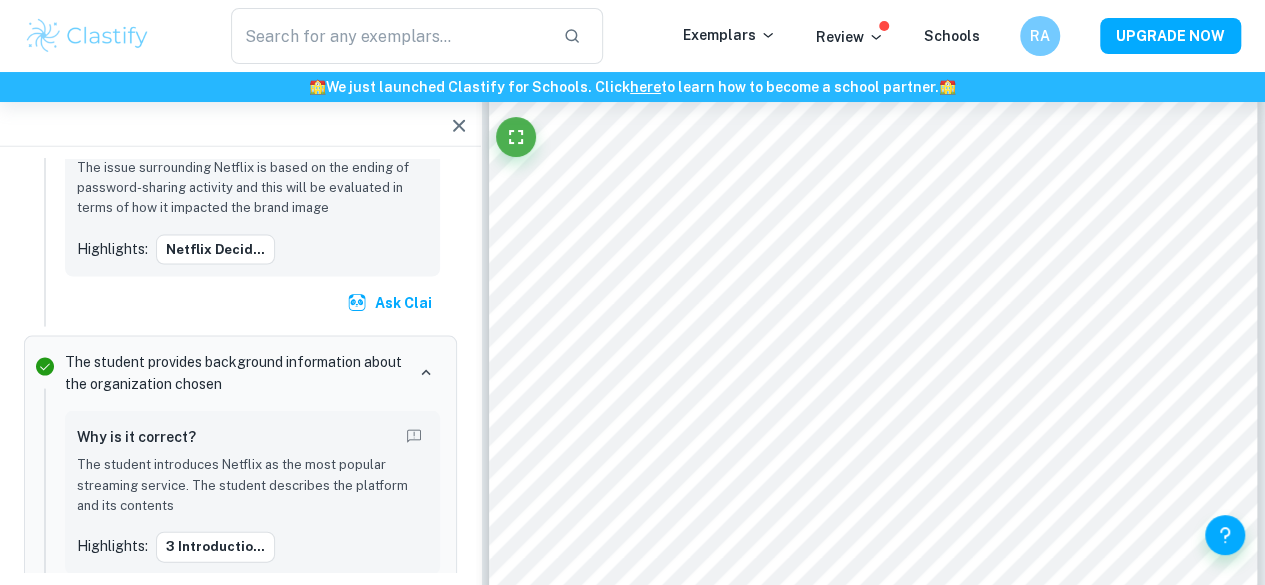 click at bounding box center (873, 379) 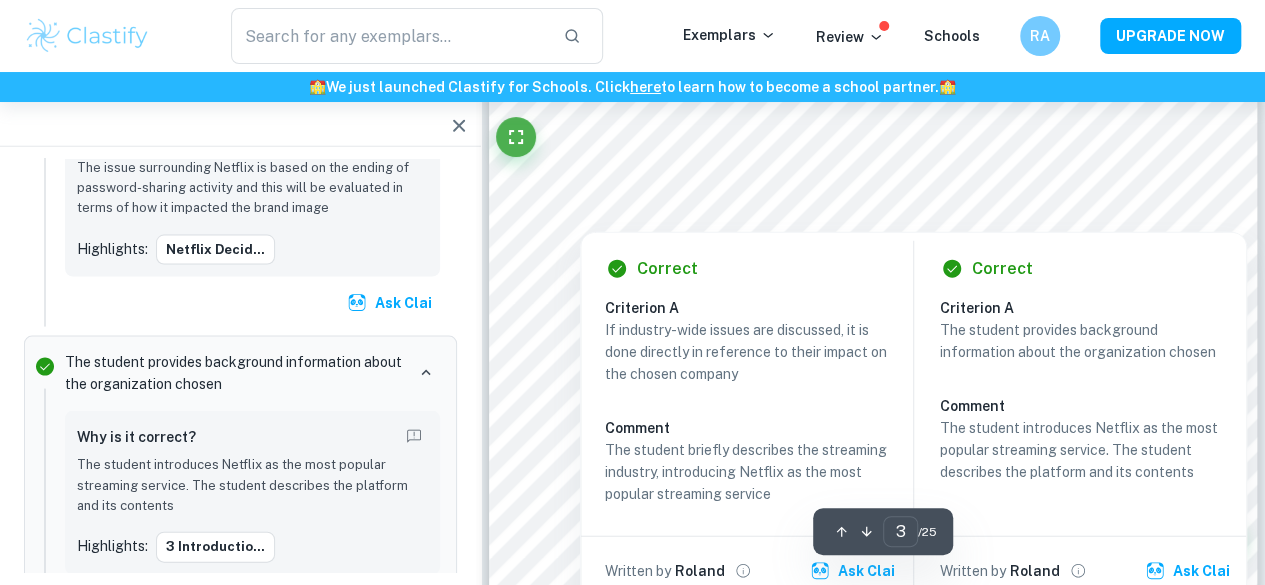 click on "Correct Criterion A If industry-wide issues are discussed, it is done directly in reference to their impact on the chosen company Comment The student briefly describes the streaming industry, introducing Netflix as the most popular streaming service Written by Roland Ask Clai Correct Criterion A The student provides background information about the organization chosen Comment The student introduces Netflix as the most popular streaming service. The student describes the platform and its contents Written by Roland Ask Clai" at bounding box center [913, 414] 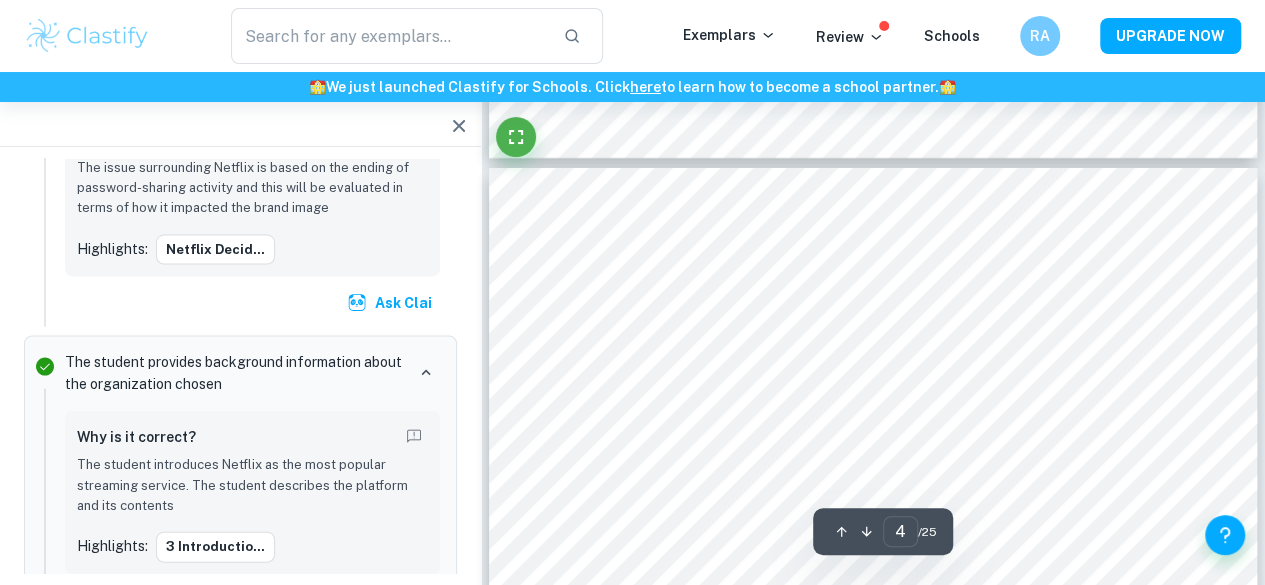 scroll, scrollTop: 3541, scrollLeft: 0, axis: vertical 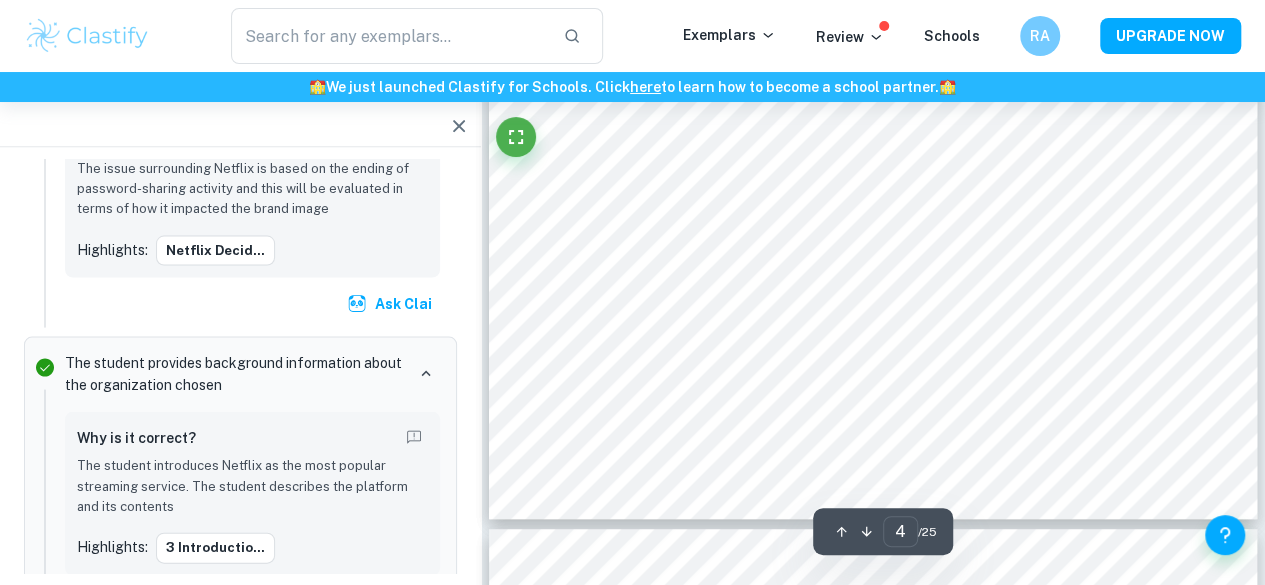 type on "5" 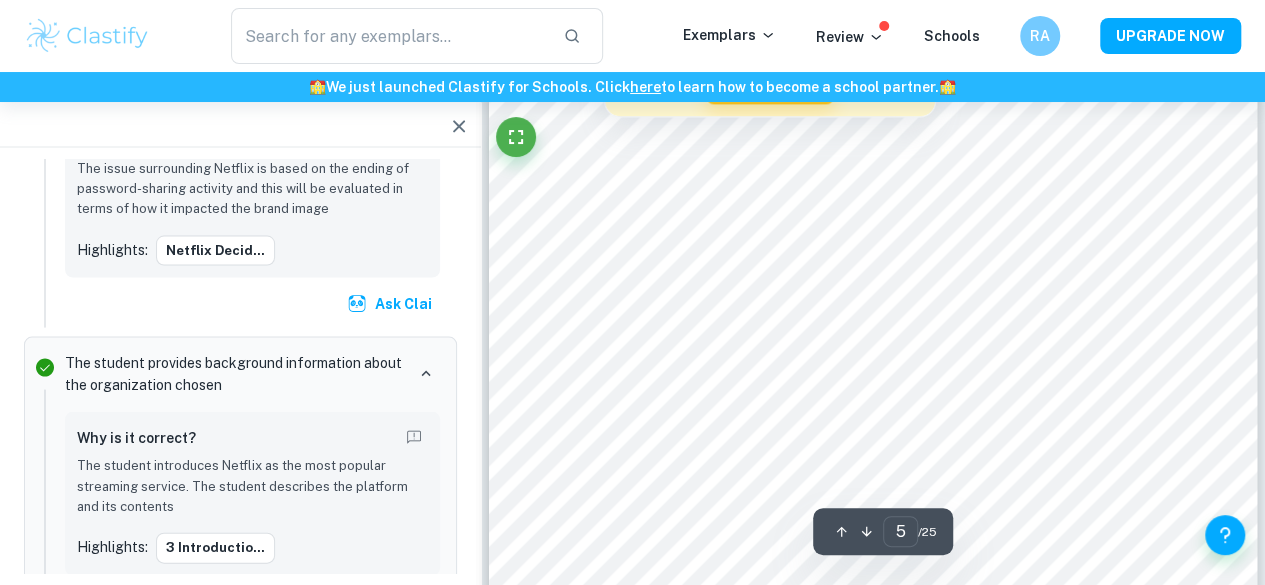 scroll, scrollTop: 5235, scrollLeft: 0, axis: vertical 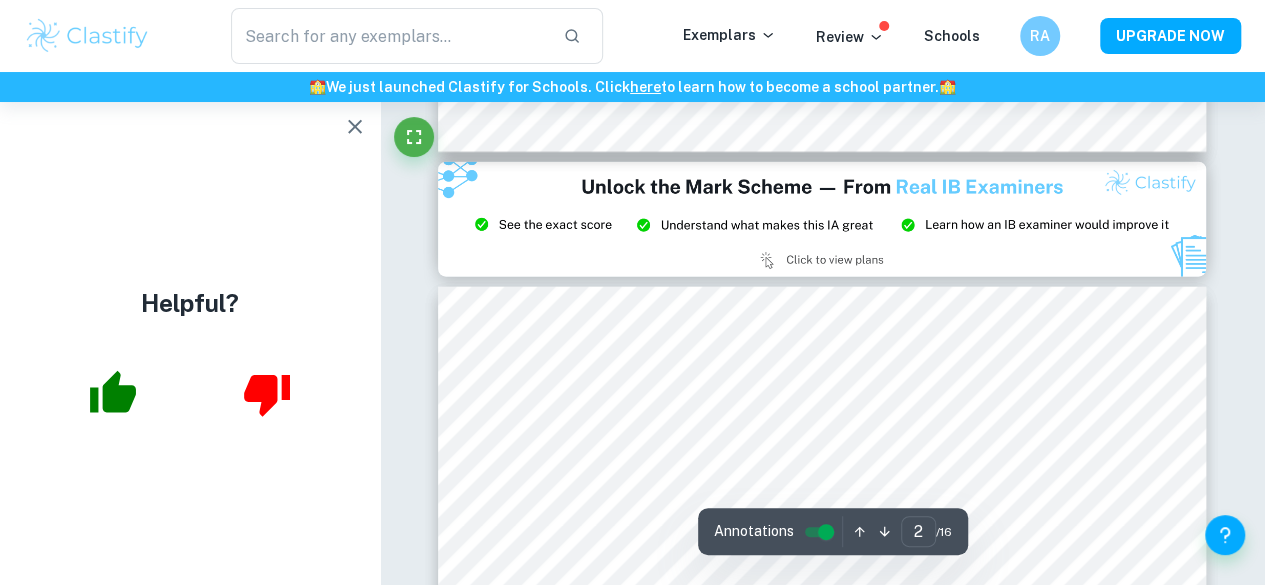 type on "3" 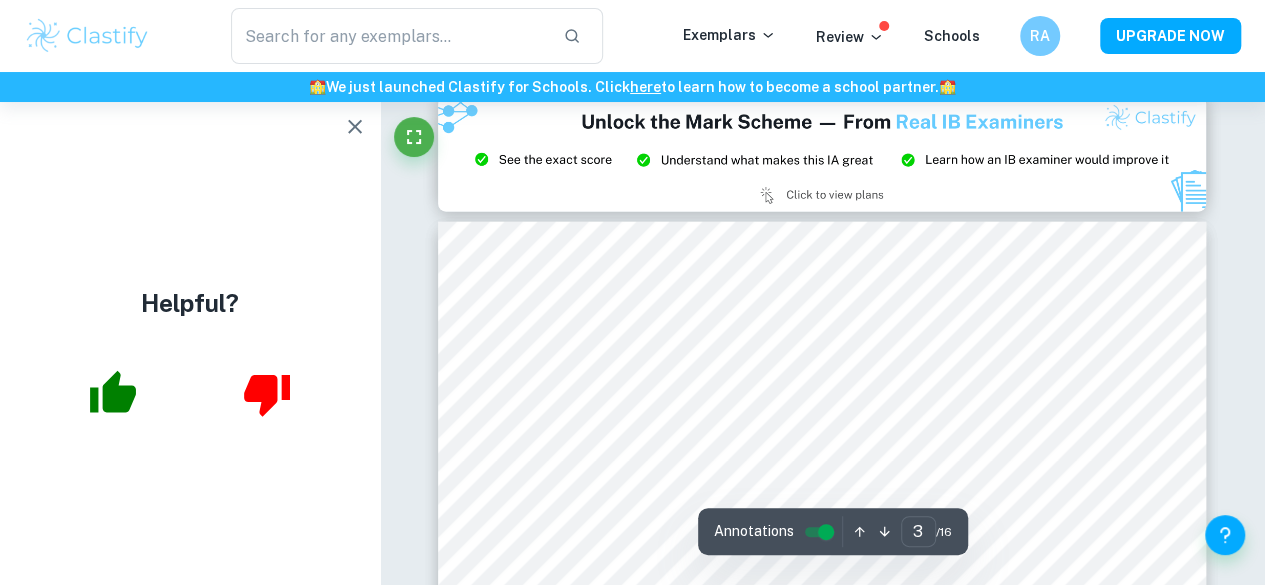scroll, scrollTop: 2496, scrollLeft: 0, axis: vertical 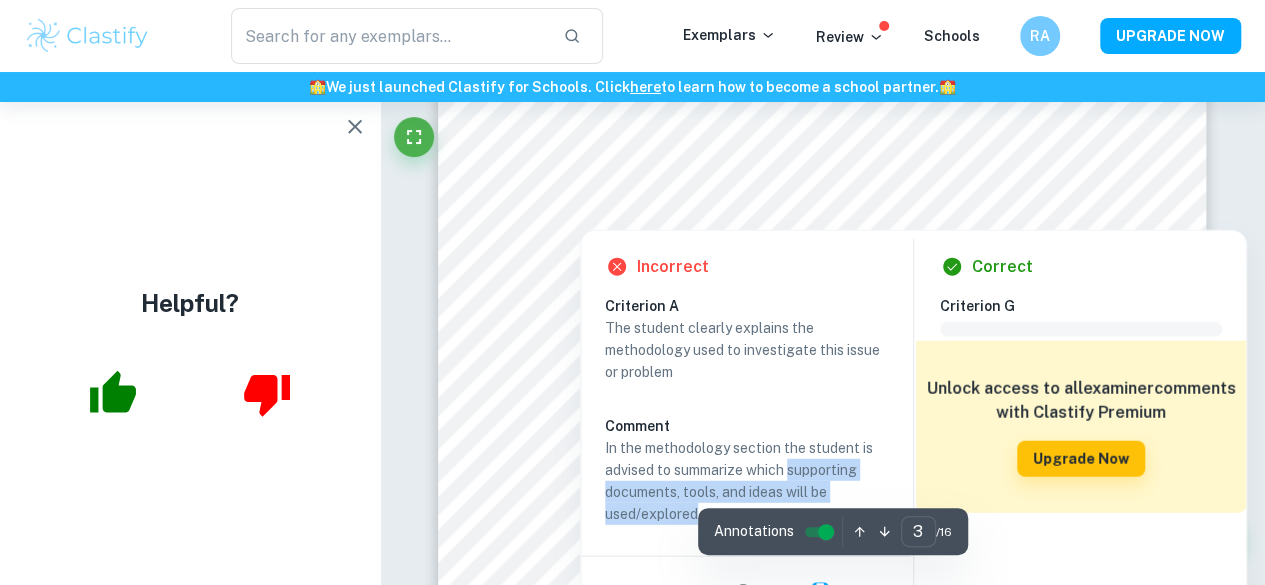 drag, startPoint x: 791, startPoint y: 466, endPoint x: 699, endPoint y: 504, distance: 99.53894 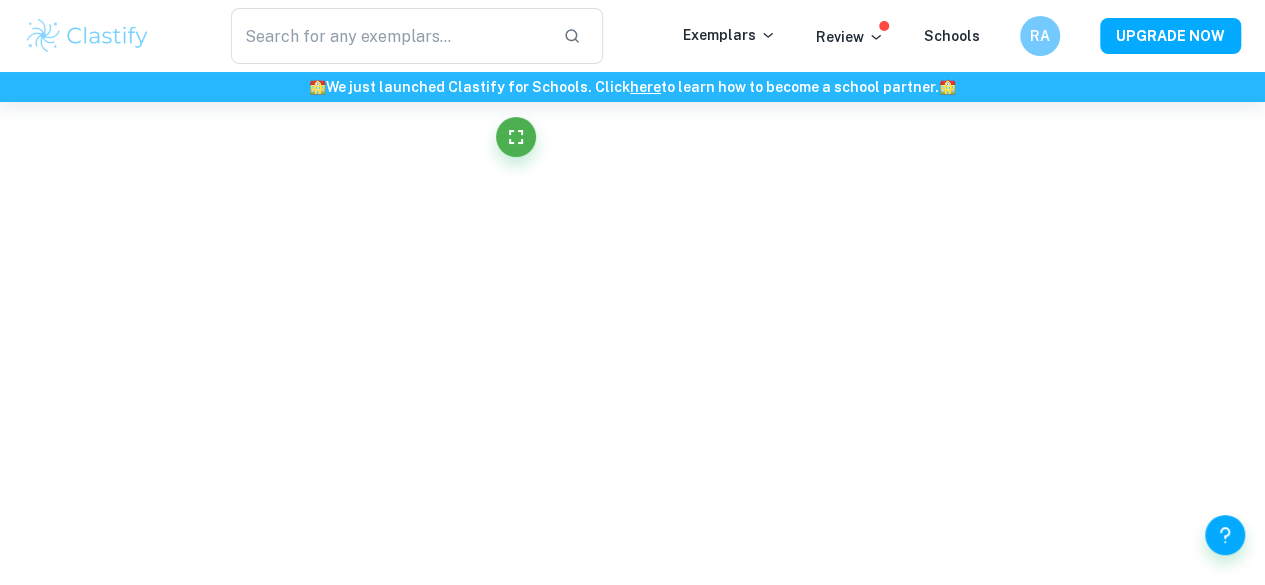 scroll, scrollTop: 2510, scrollLeft: 0, axis: vertical 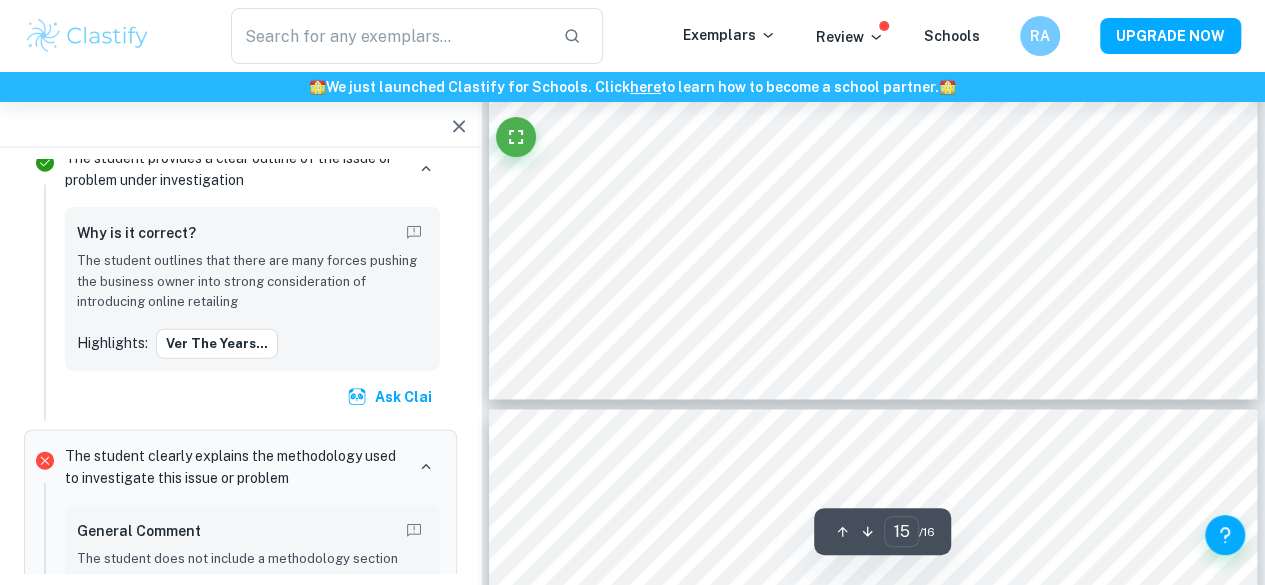type on "16" 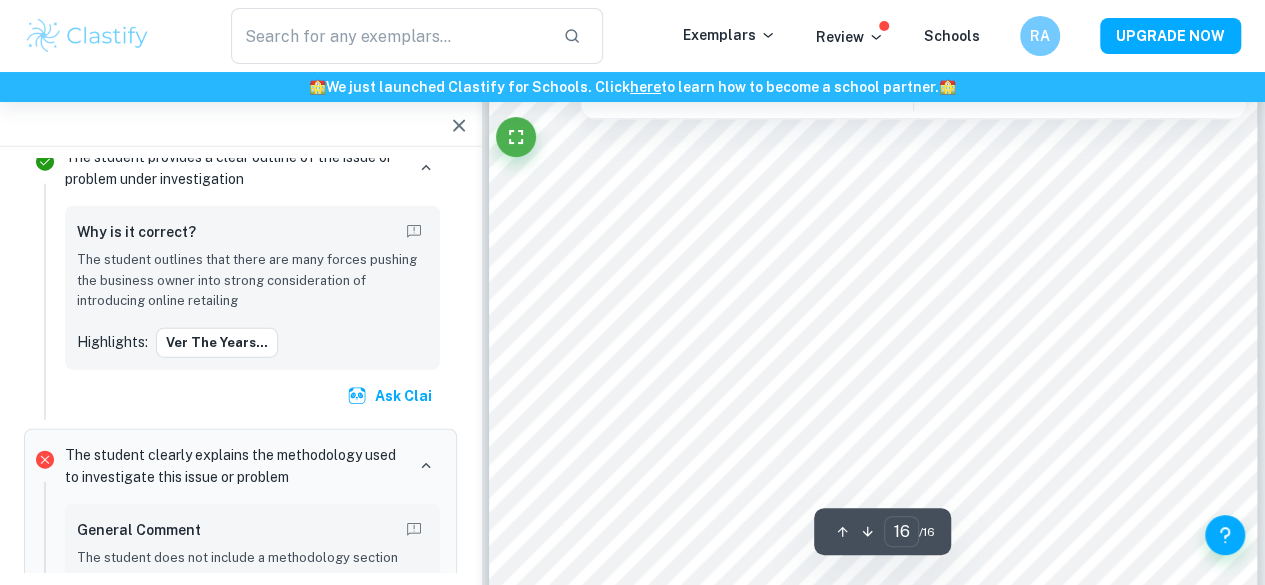 scroll, scrollTop: 17458, scrollLeft: 0, axis: vertical 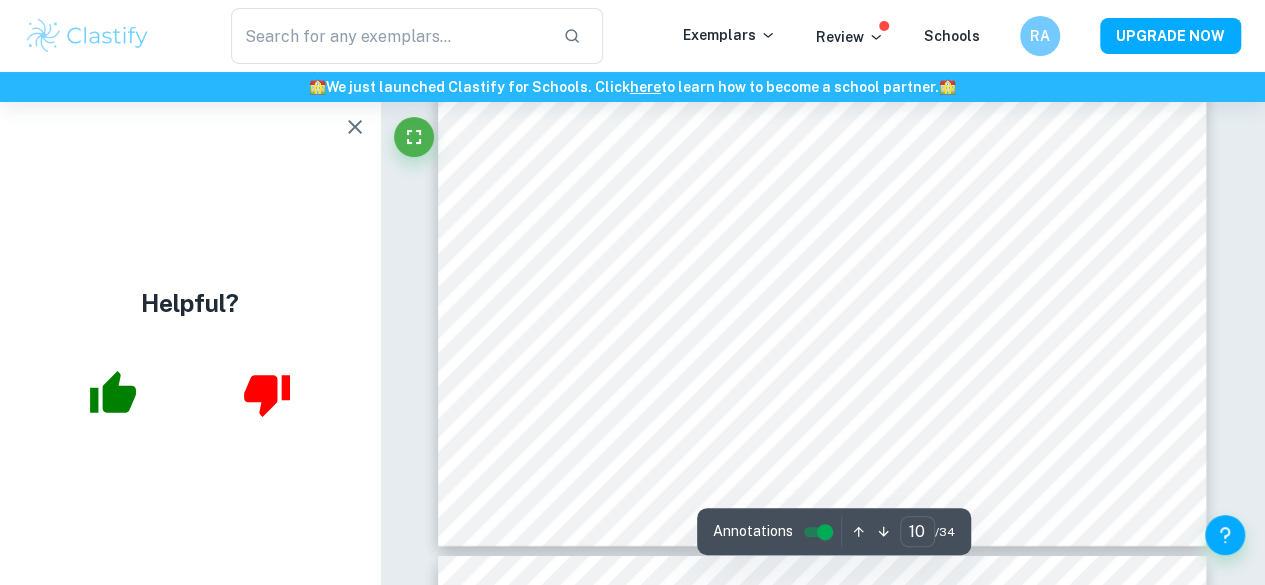 type on "11" 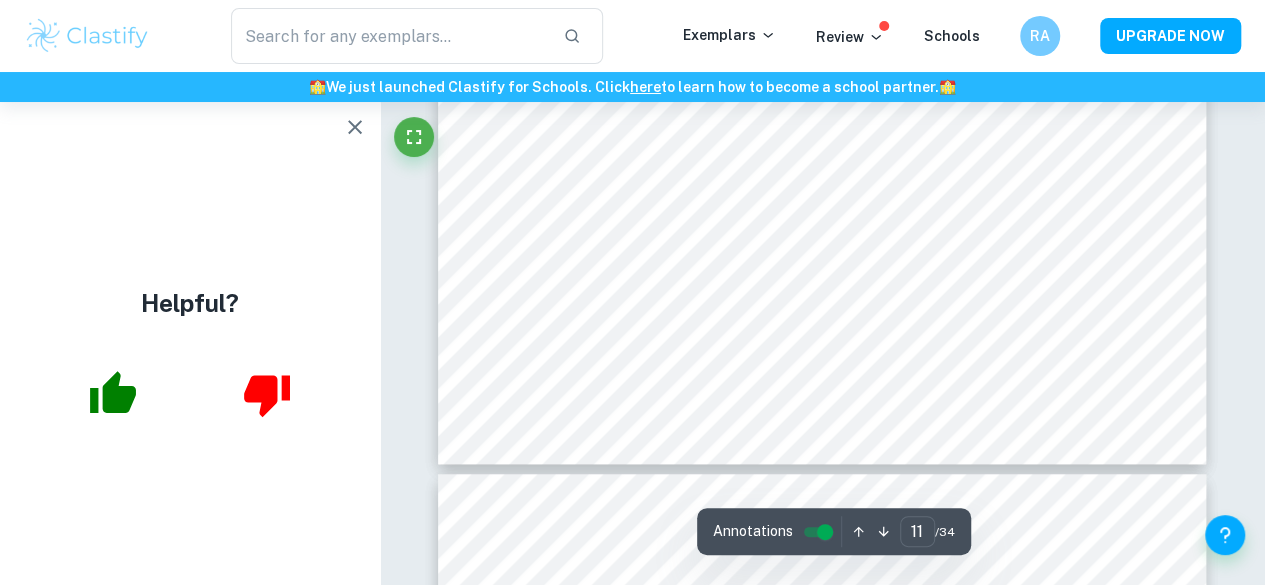scroll, scrollTop: 11889, scrollLeft: 0, axis: vertical 